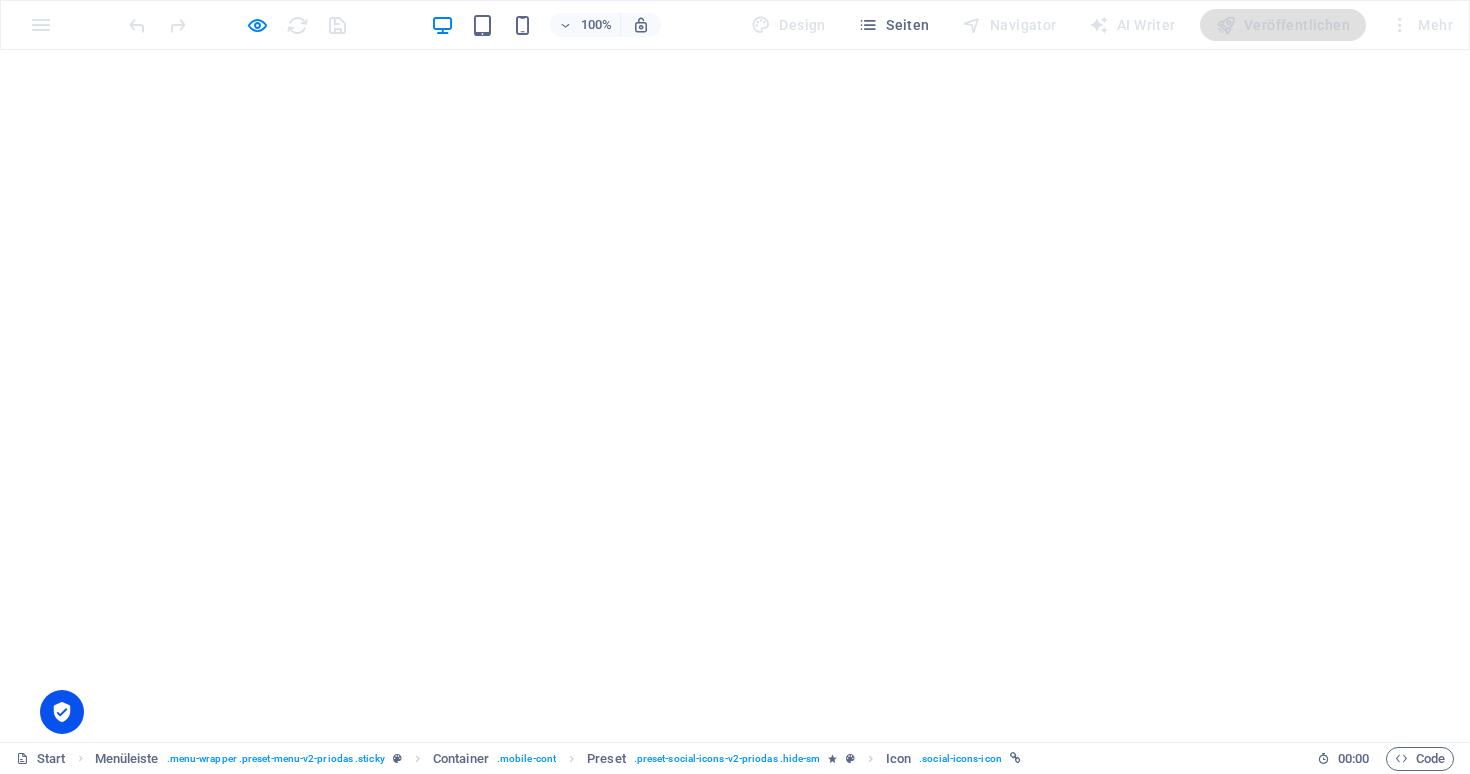 scroll, scrollTop: 0, scrollLeft: 0, axis: both 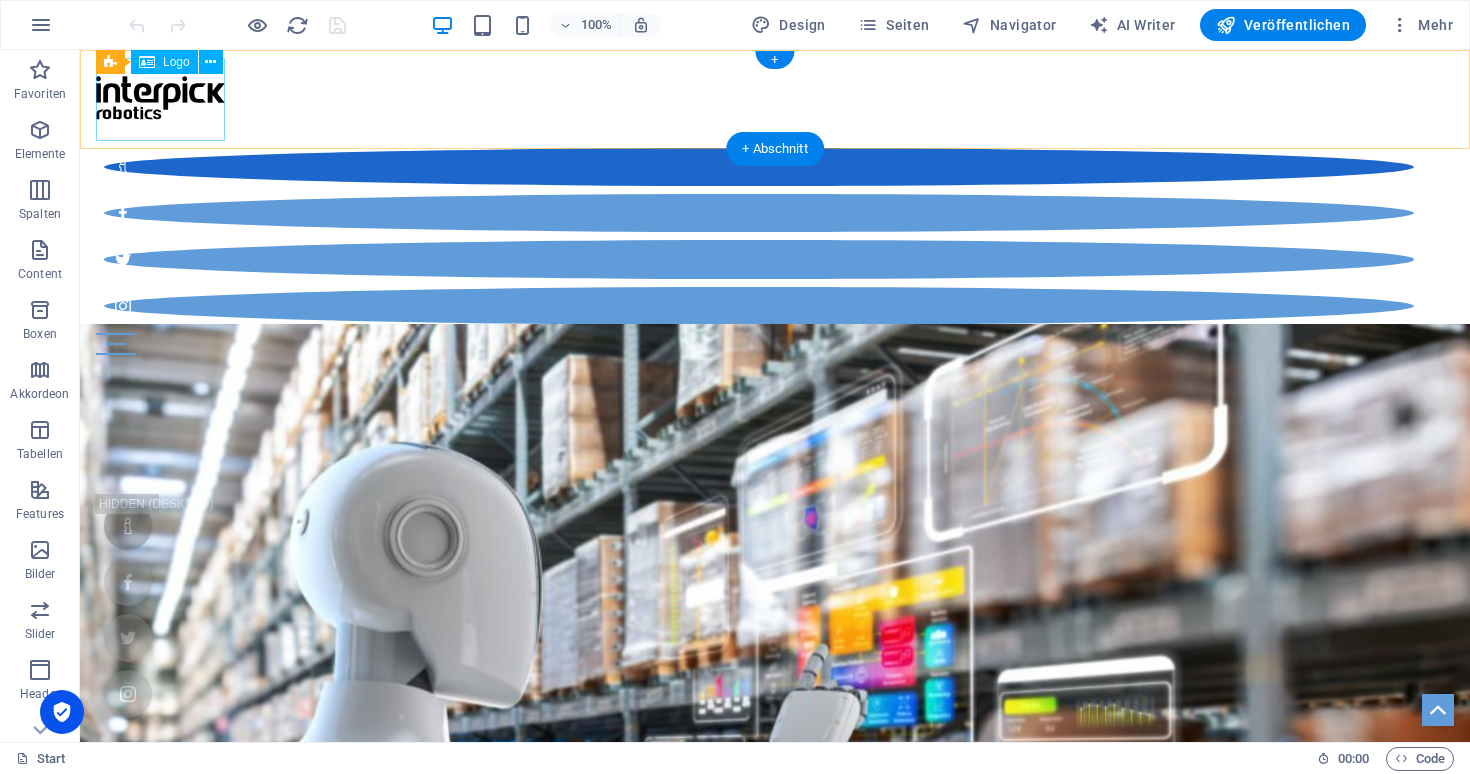 click at bounding box center (775, 99) 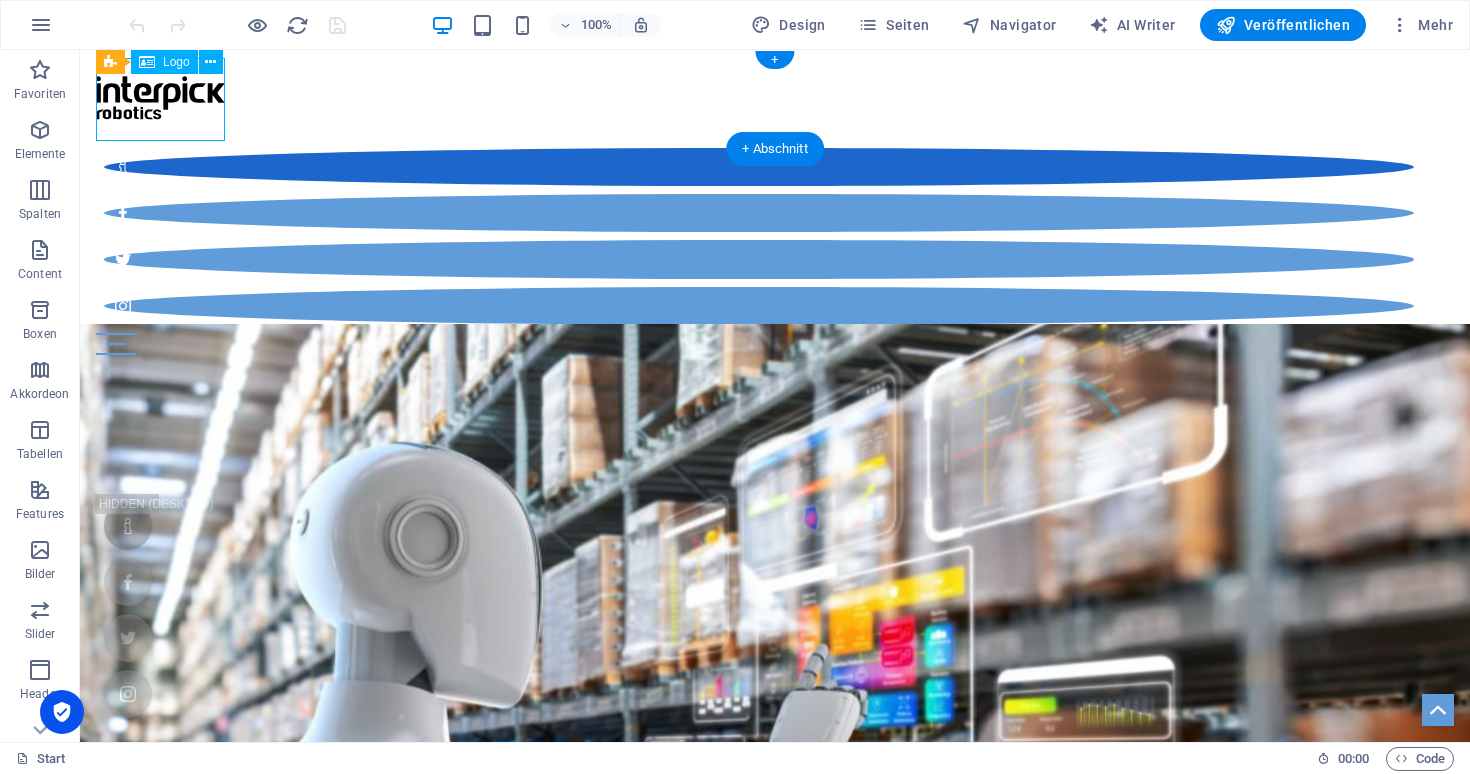 click at bounding box center [775, 99] 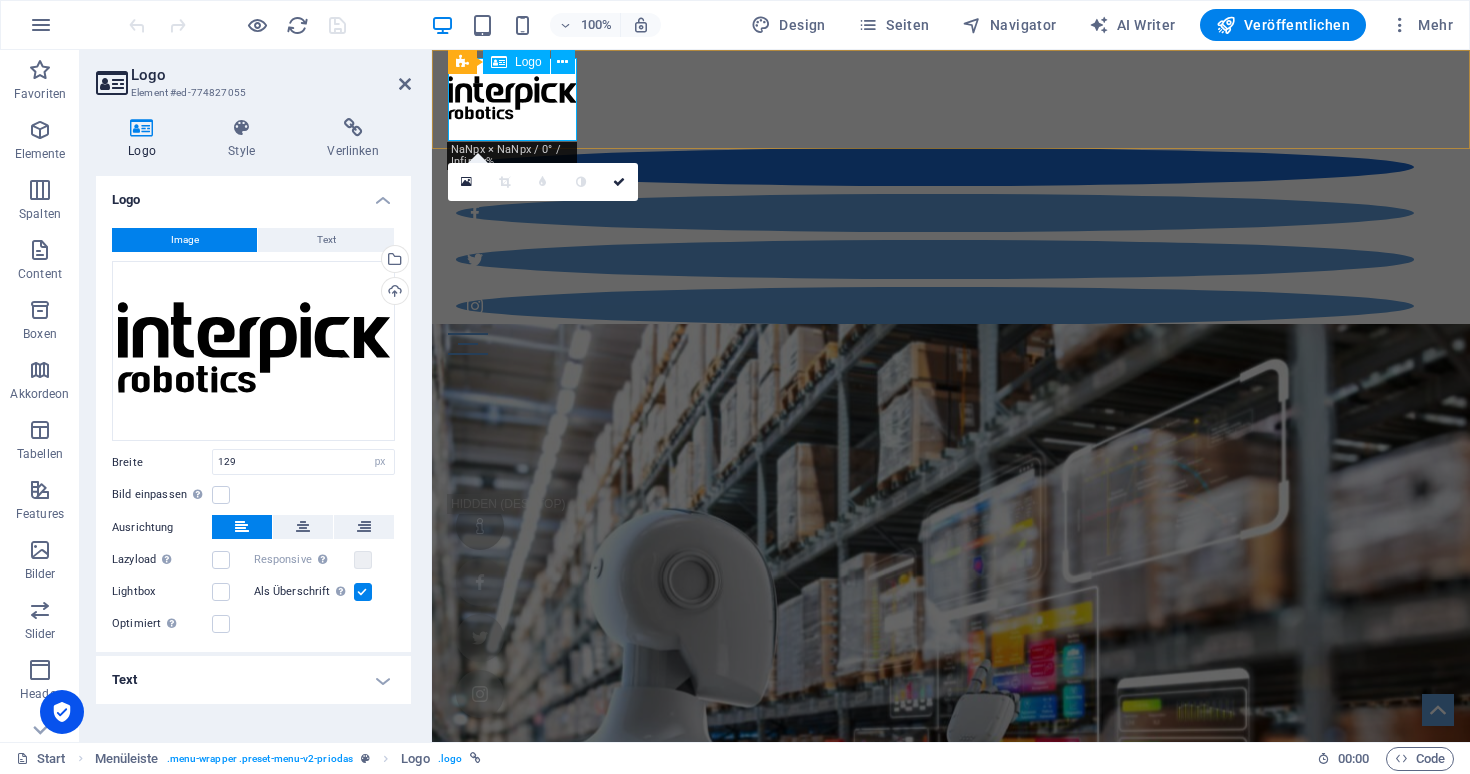 click at bounding box center [951, 99] 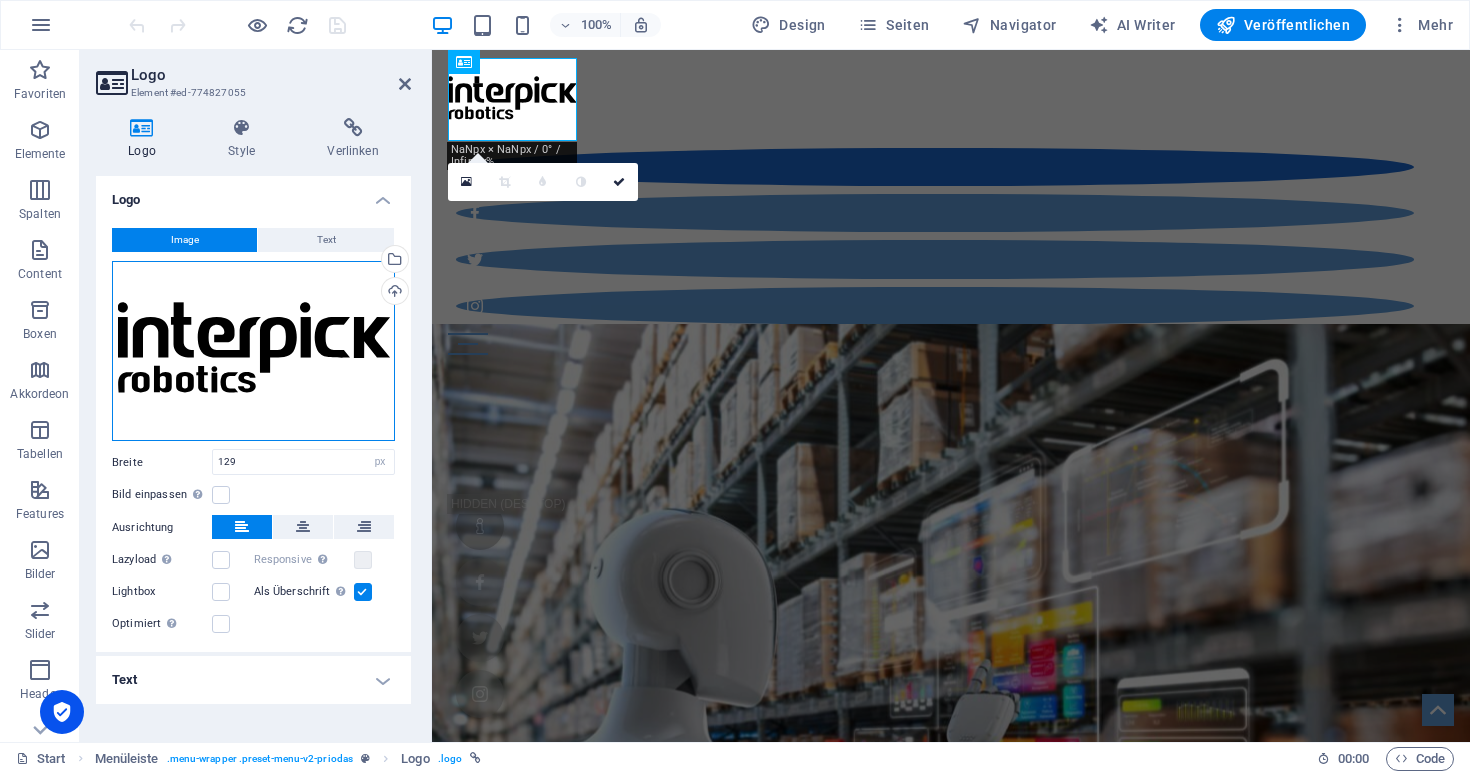 click on "Ziehe Dateien zum Hochladen hierher oder  klicke hier, um aus Dateien oder kostenlosen Stockfotos & -videos zu wählen" at bounding box center (253, 351) 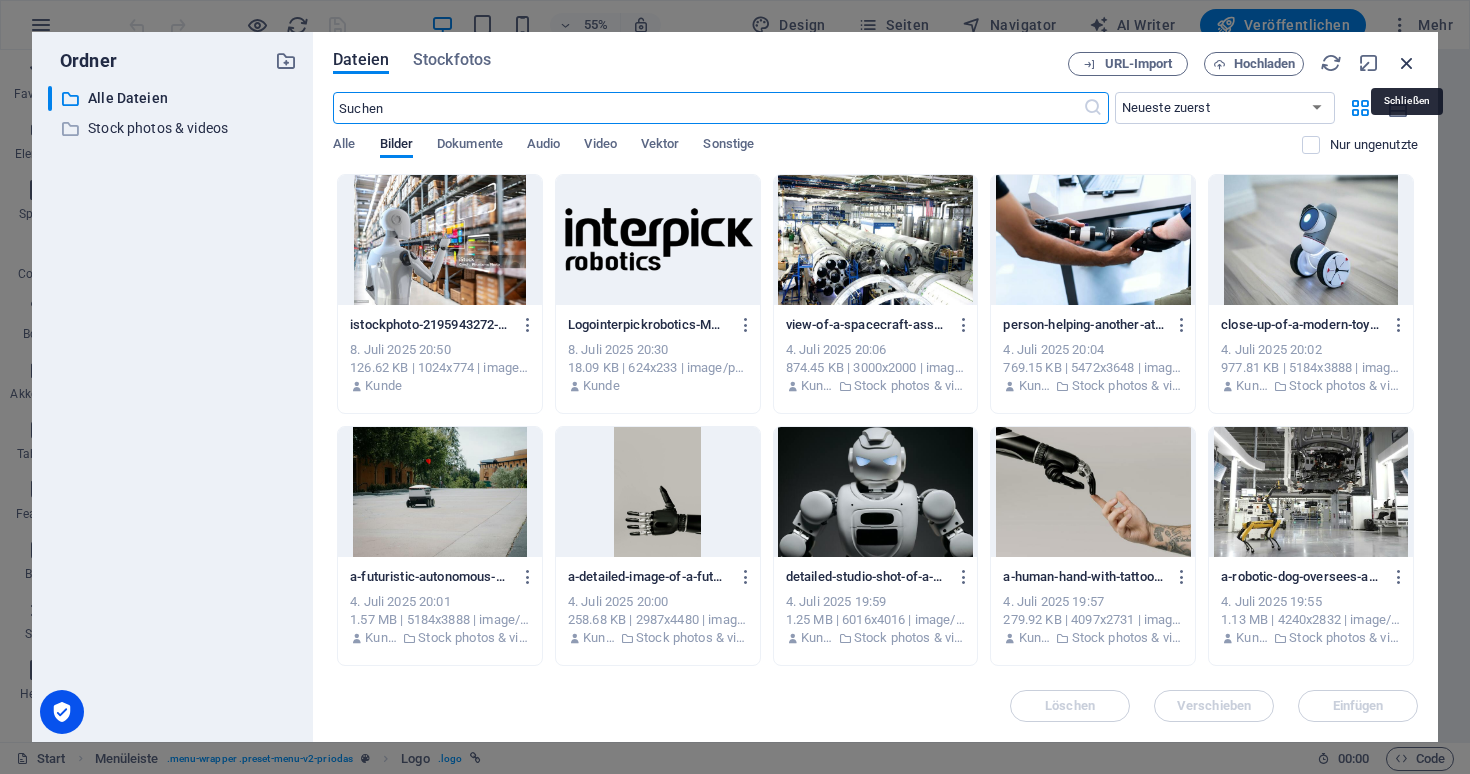 click at bounding box center [1407, 63] 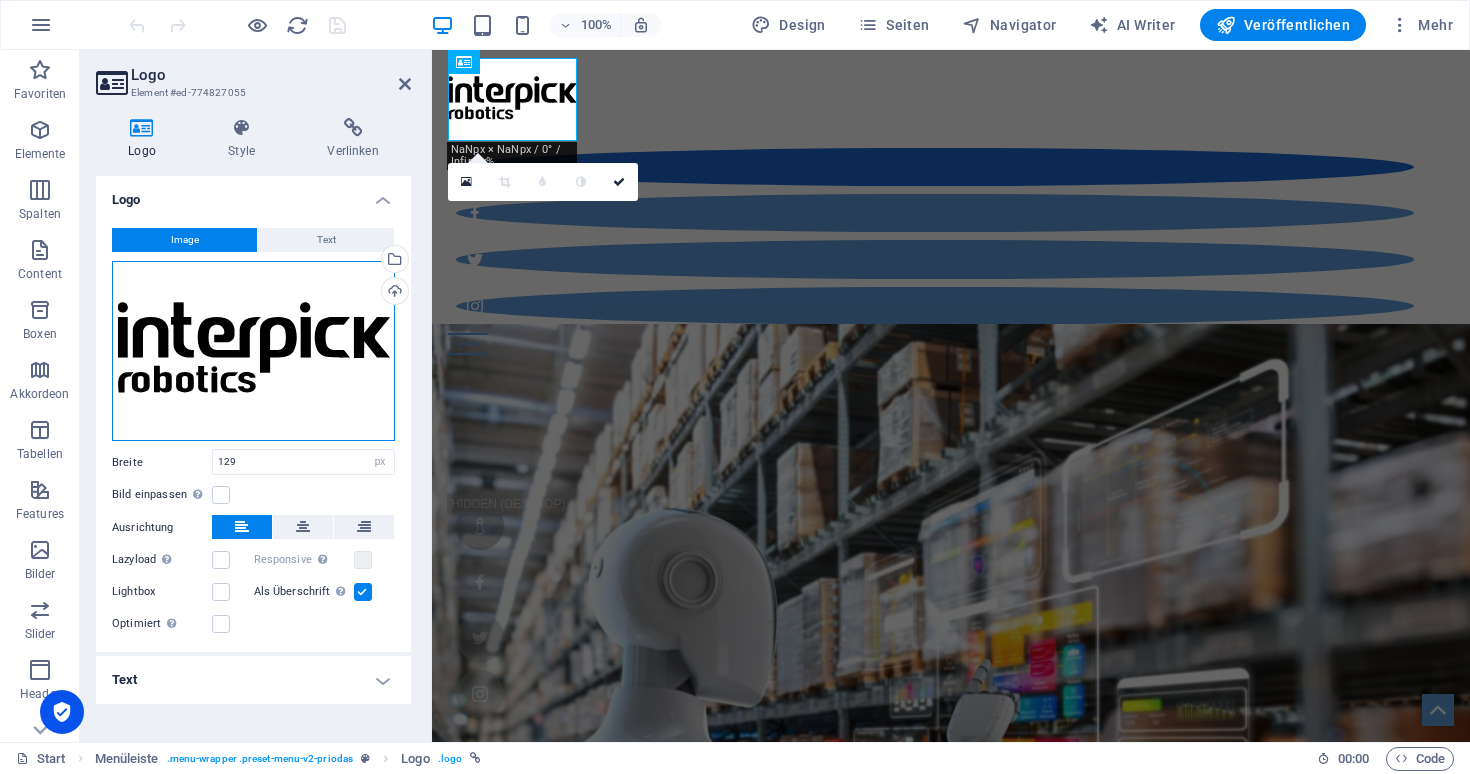 click on "Ziehe Dateien zum Hochladen hierher oder  klicke hier, um aus Dateien oder kostenlosen Stockfotos & -videos zu wählen" at bounding box center (253, 351) 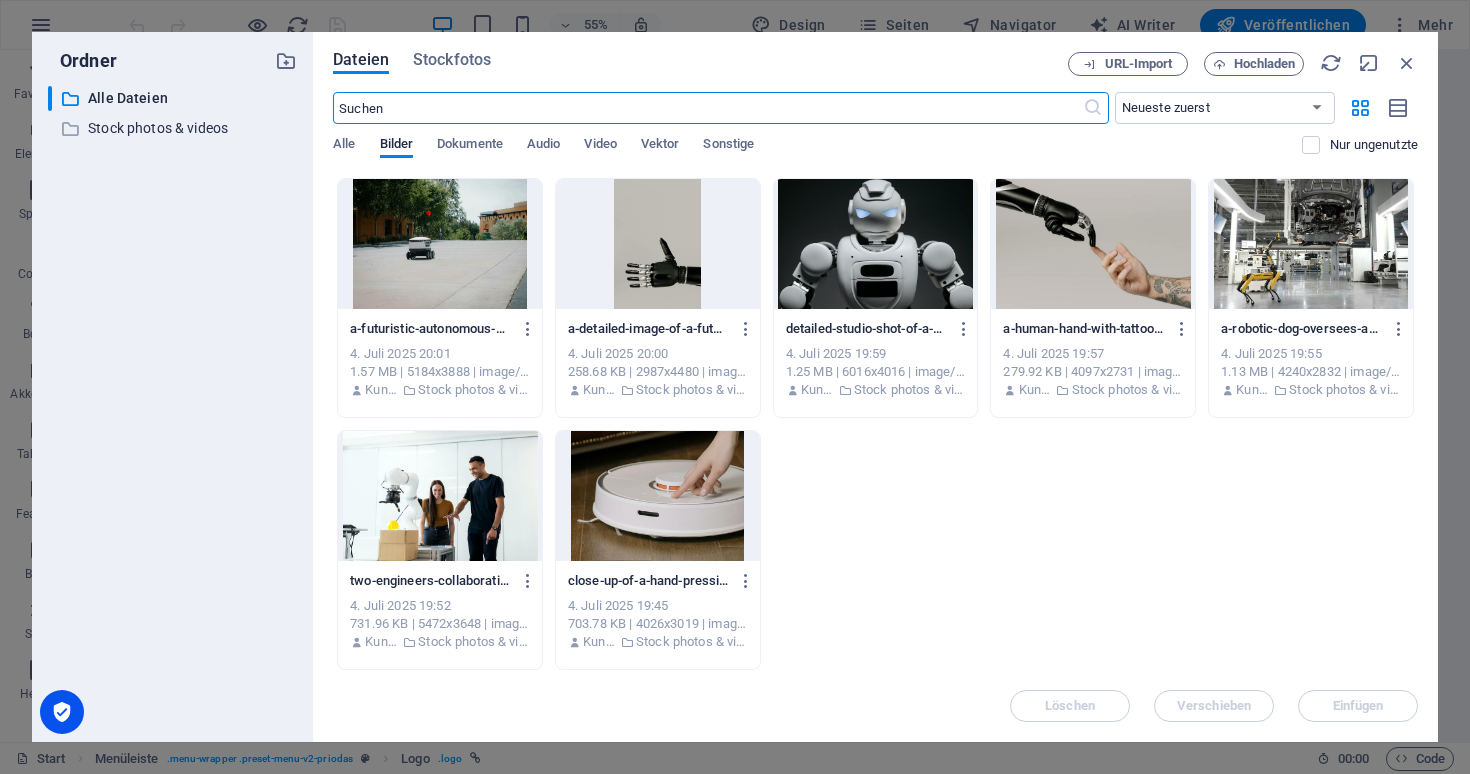 scroll, scrollTop: 0, scrollLeft: 0, axis: both 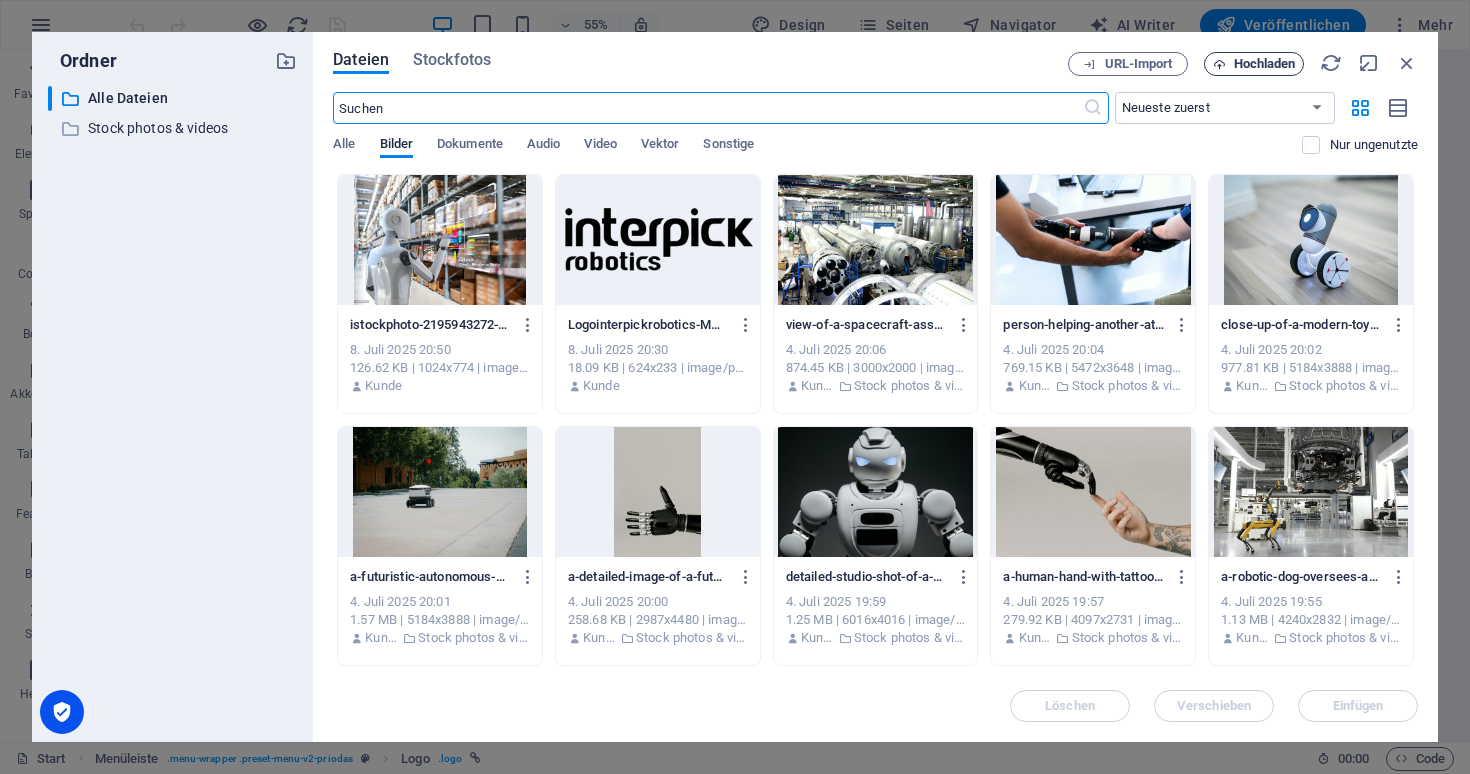 click on "Hochladen" at bounding box center (1265, 64) 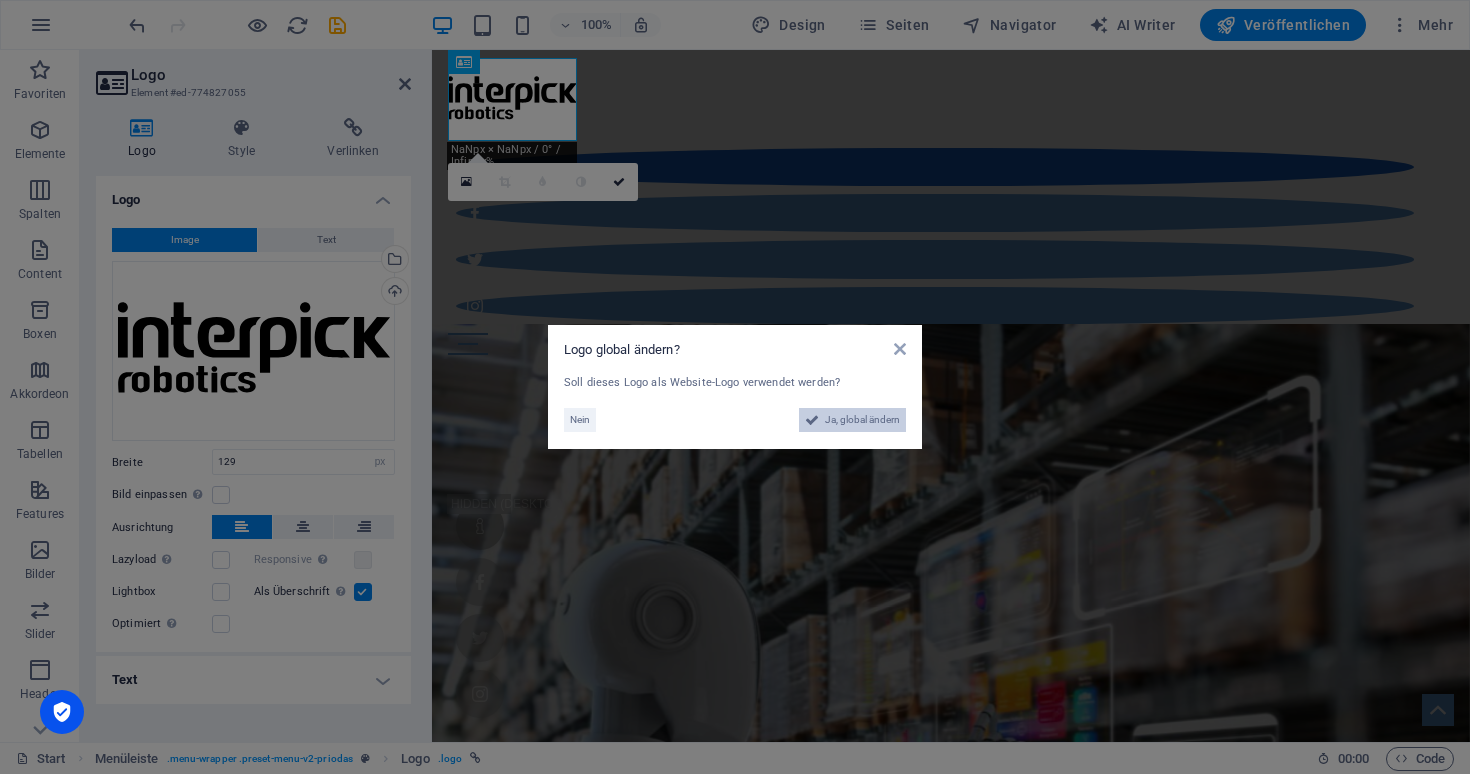 click on "Ja, global ändern" at bounding box center (862, 420) 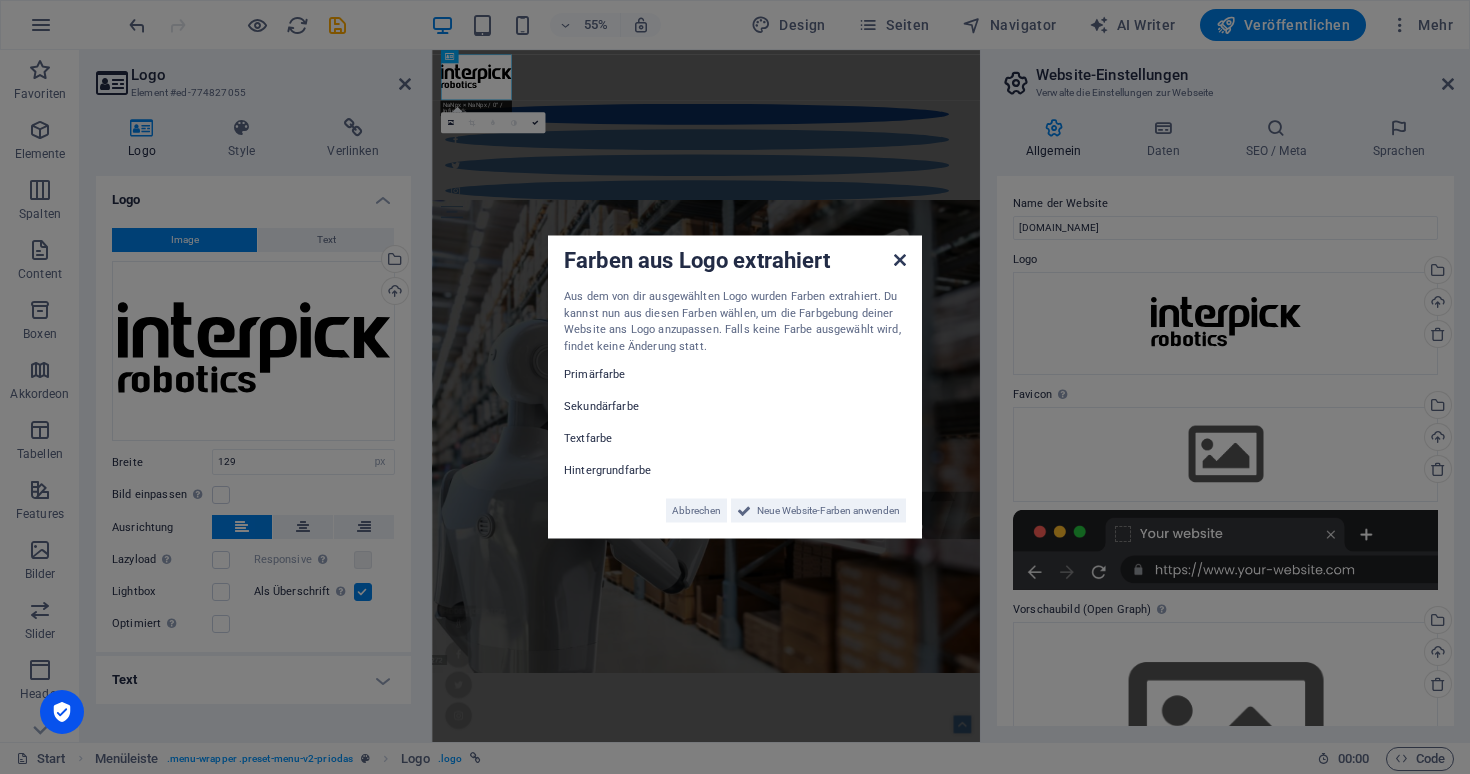 click at bounding box center [900, 260] 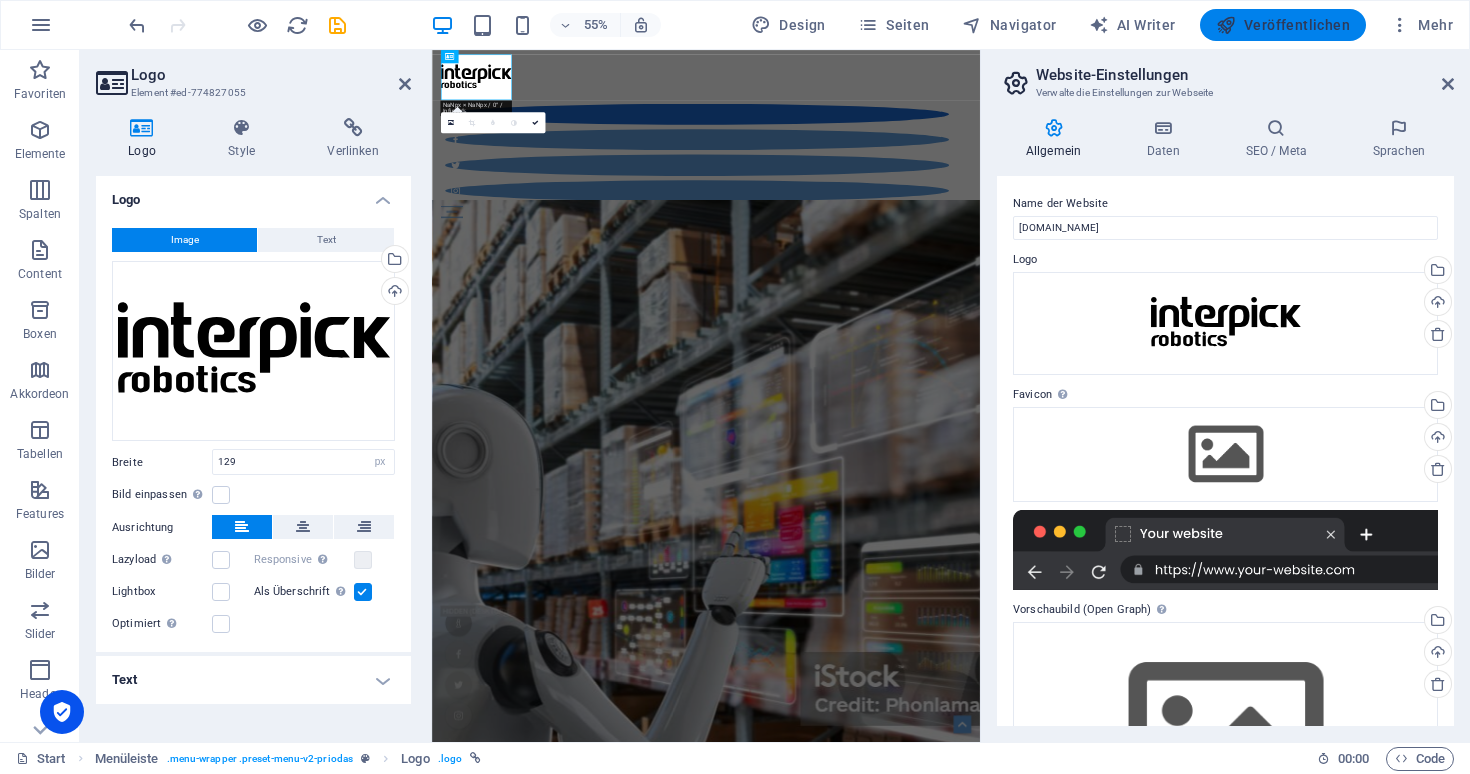 click on "Veröffentlichen" at bounding box center [1283, 25] 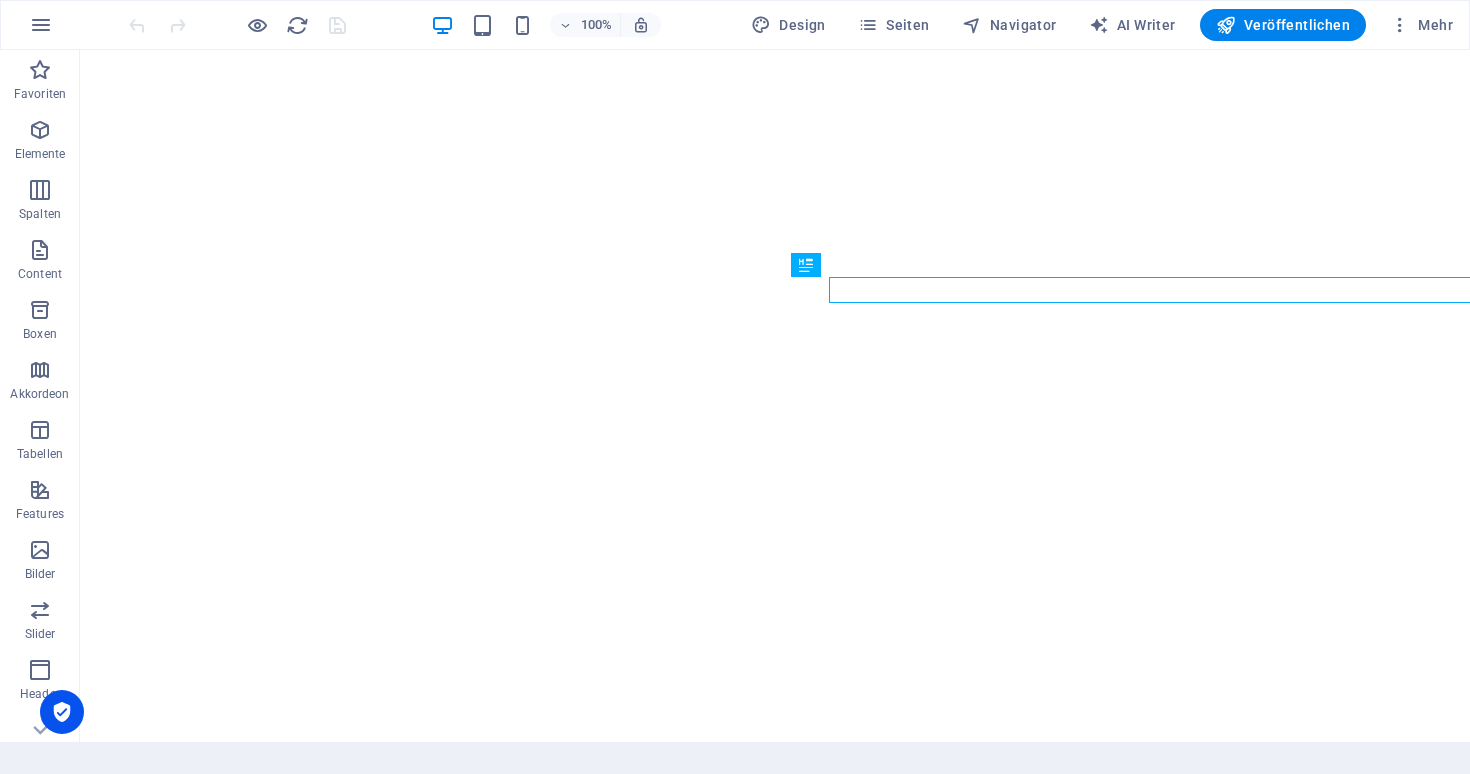 scroll, scrollTop: 0, scrollLeft: 0, axis: both 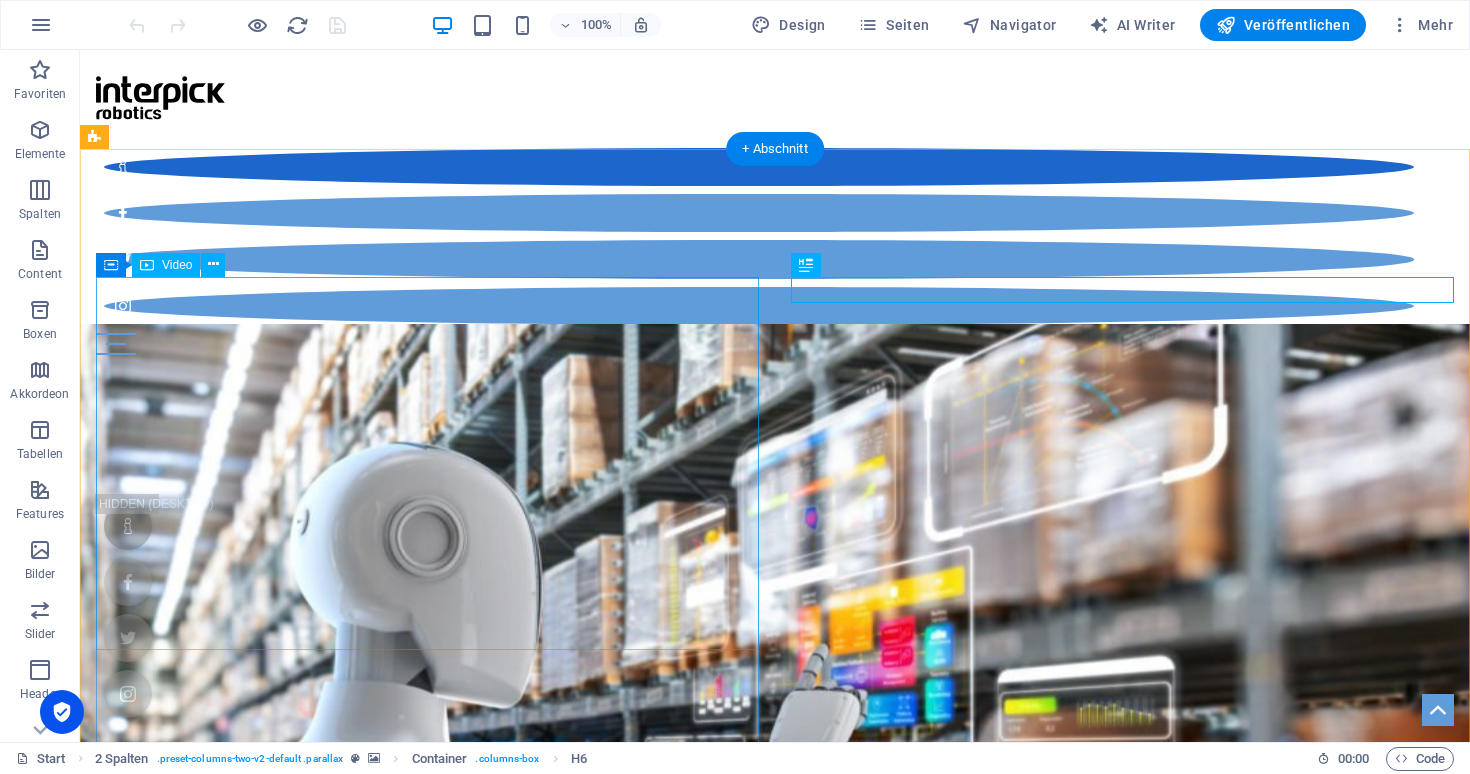 click at bounding box center (775, 1591) 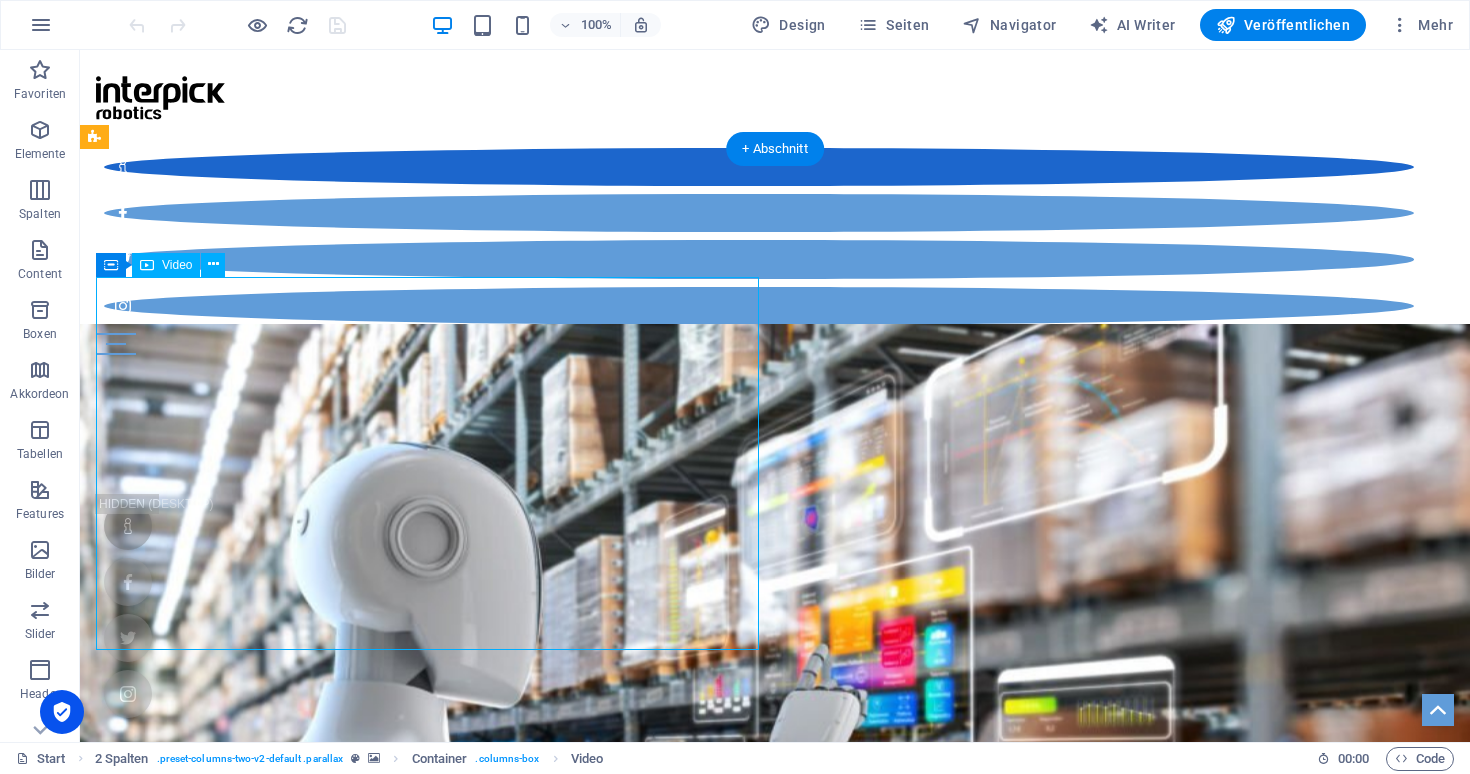 click at bounding box center (775, 1591) 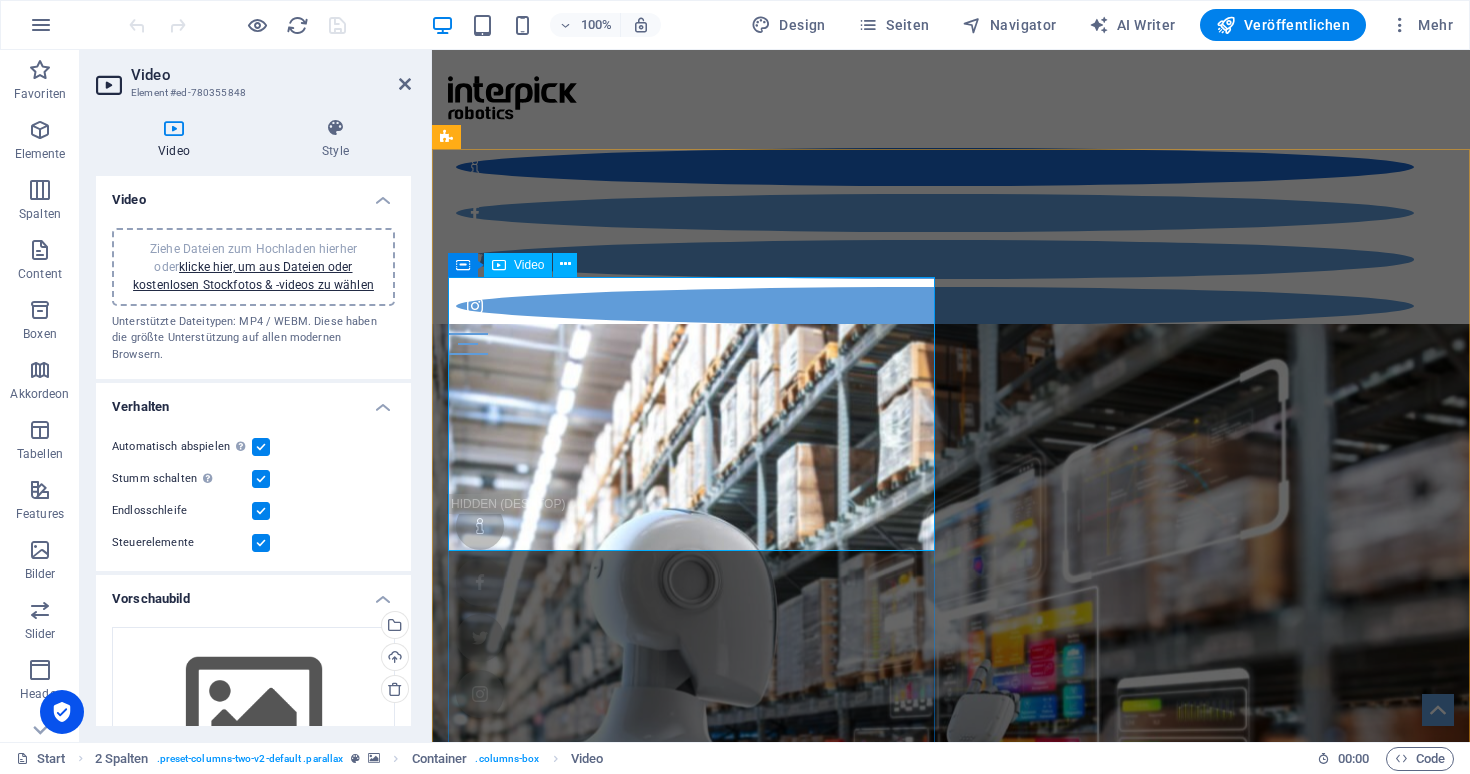 click at bounding box center (951, 1503) 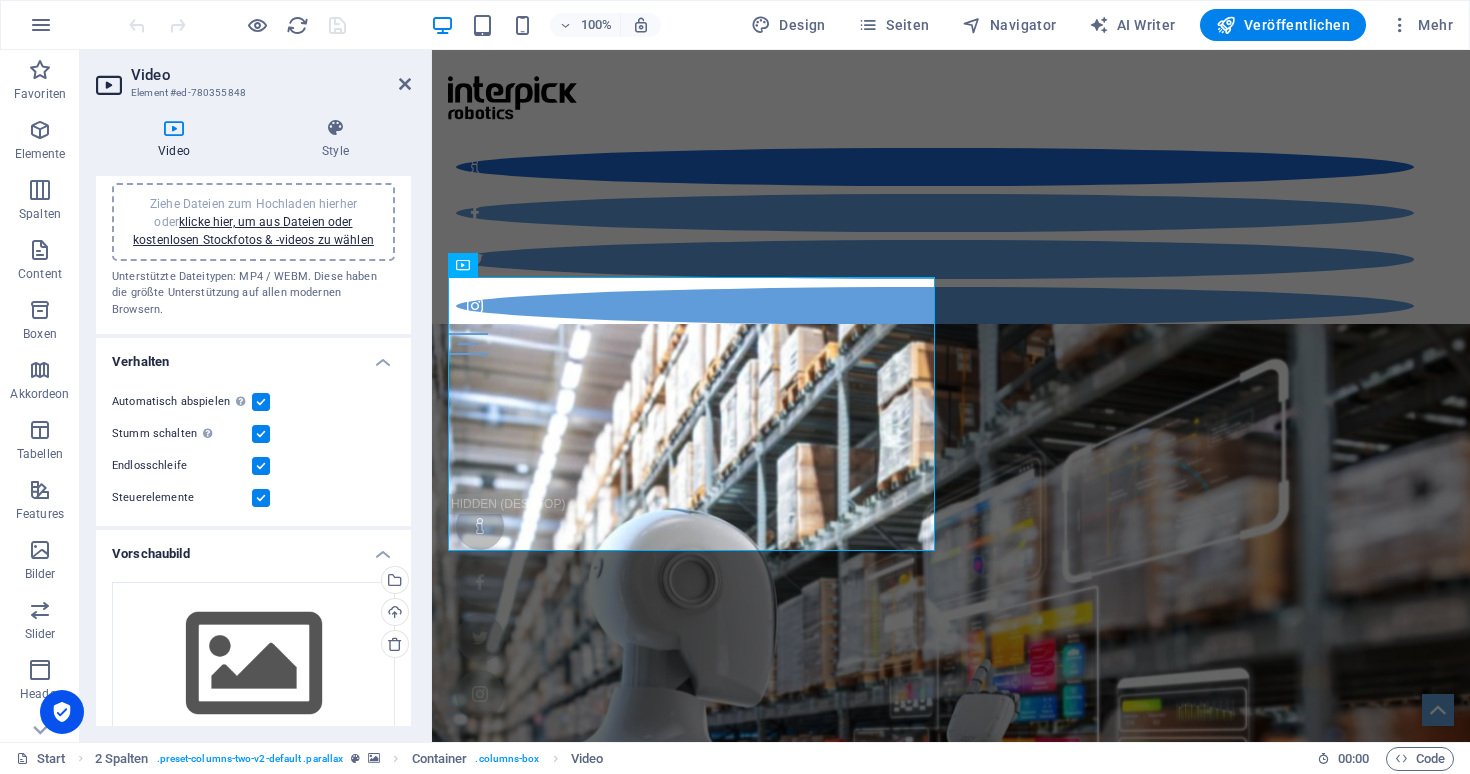 scroll, scrollTop: 66, scrollLeft: 0, axis: vertical 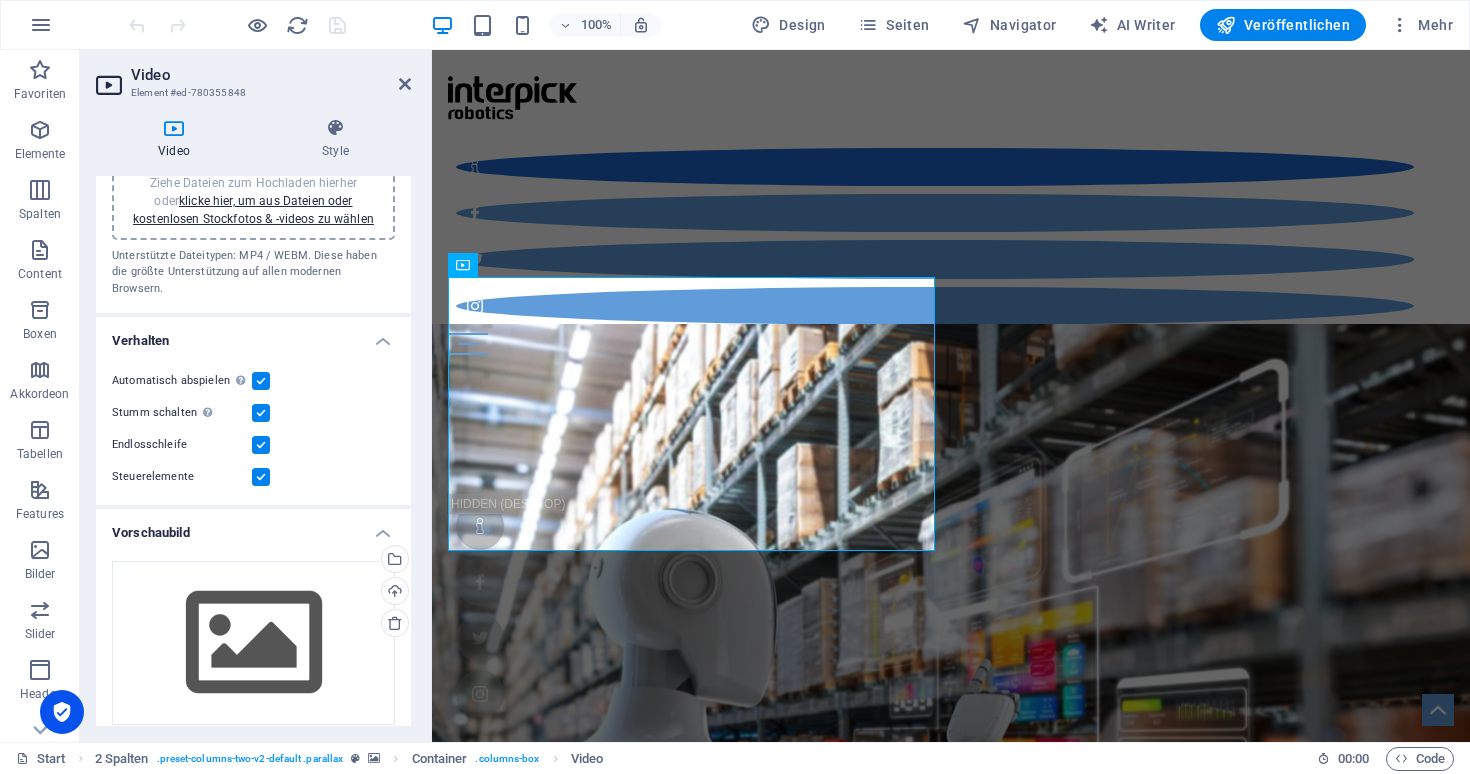 click at bounding box center [261, 381] 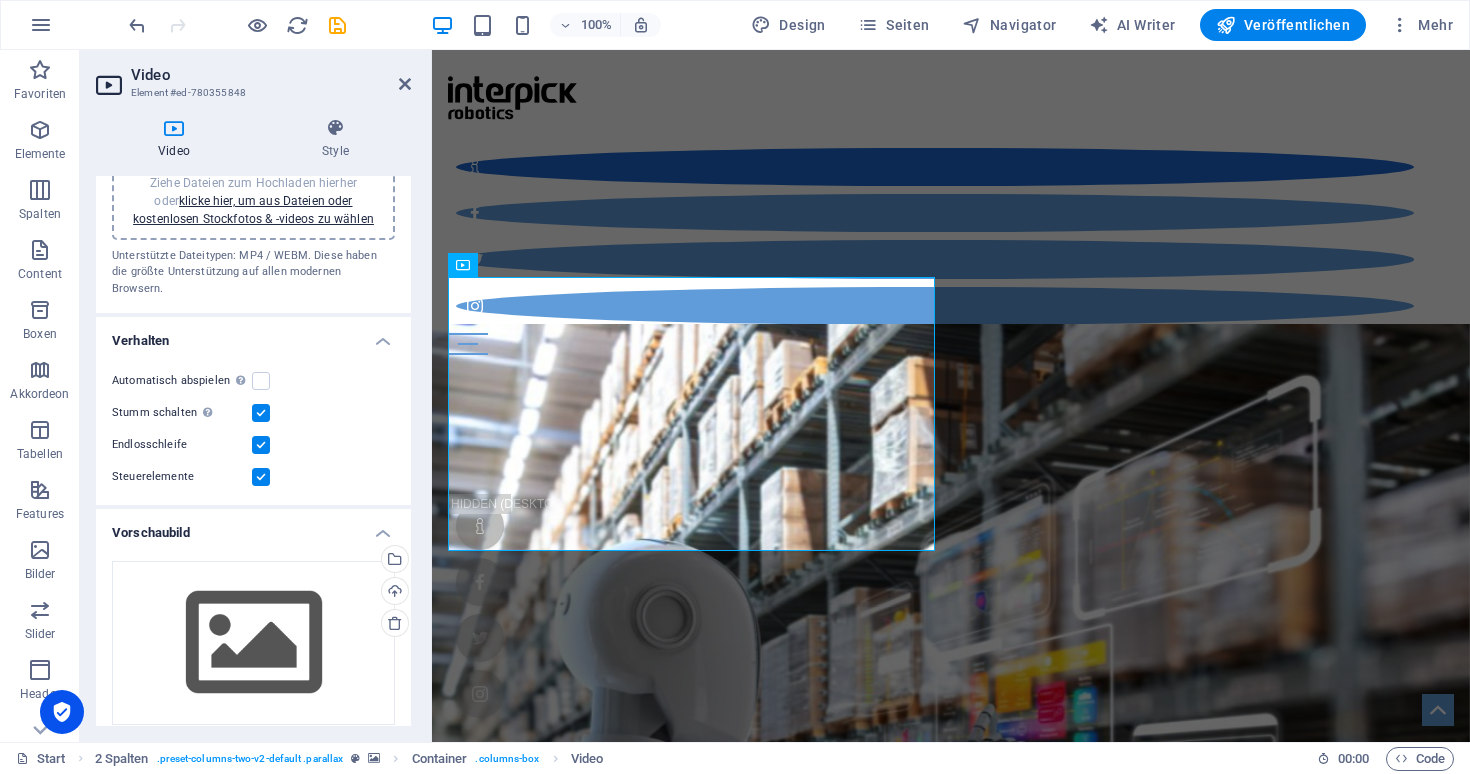 scroll, scrollTop: 384, scrollLeft: 0, axis: vertical 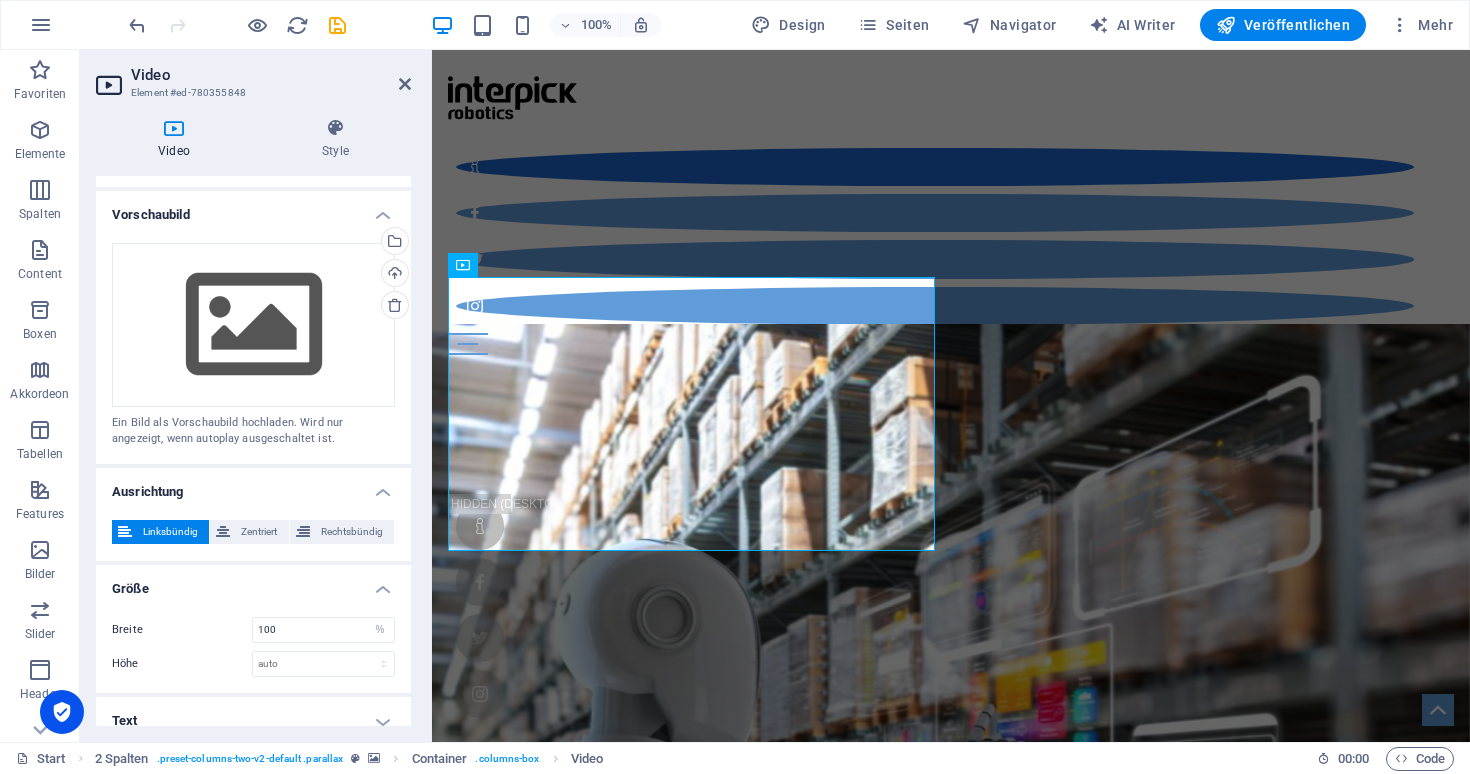 click on "Text" at bounding box center (253, 721) 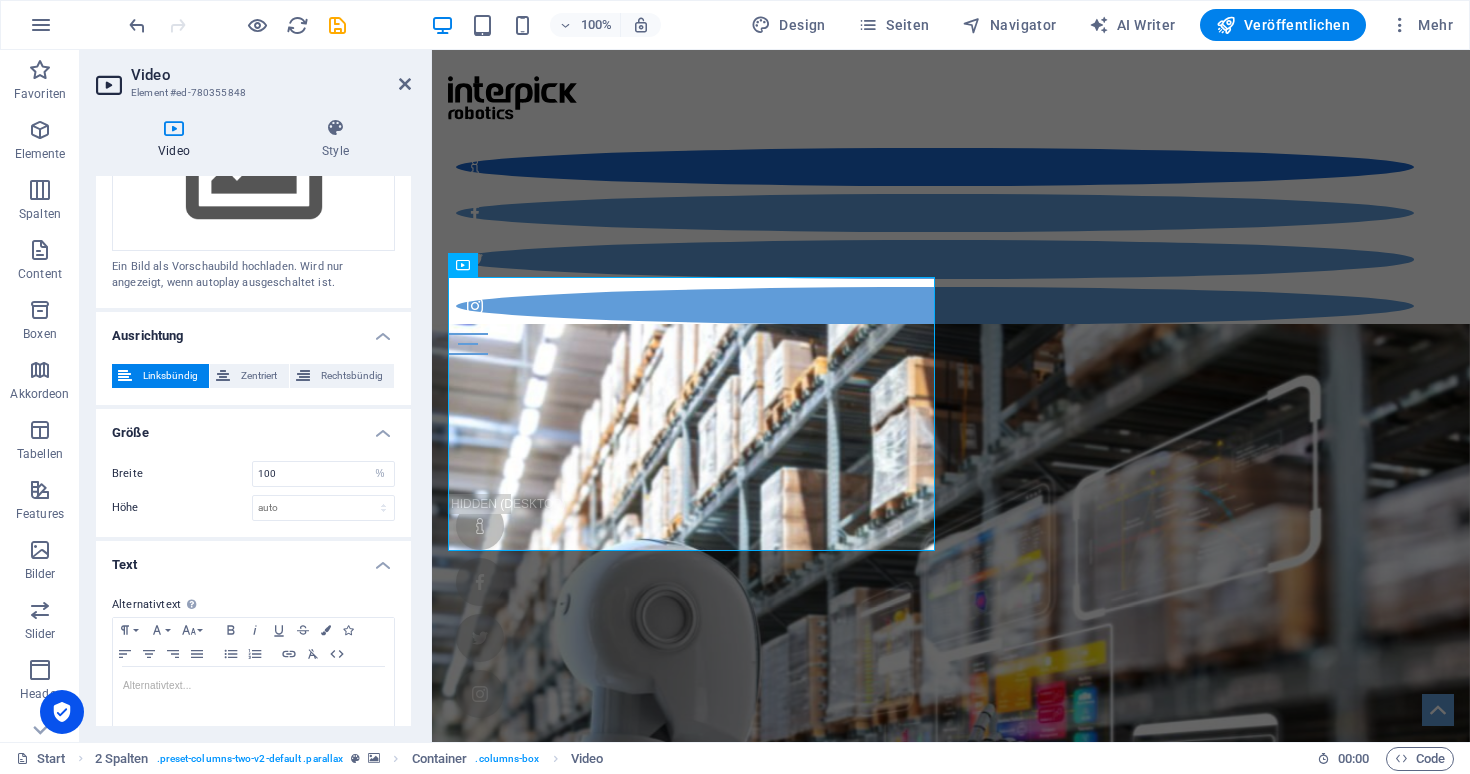 scroll, scrollTop: 0, scrollLeft: 0, axis: both 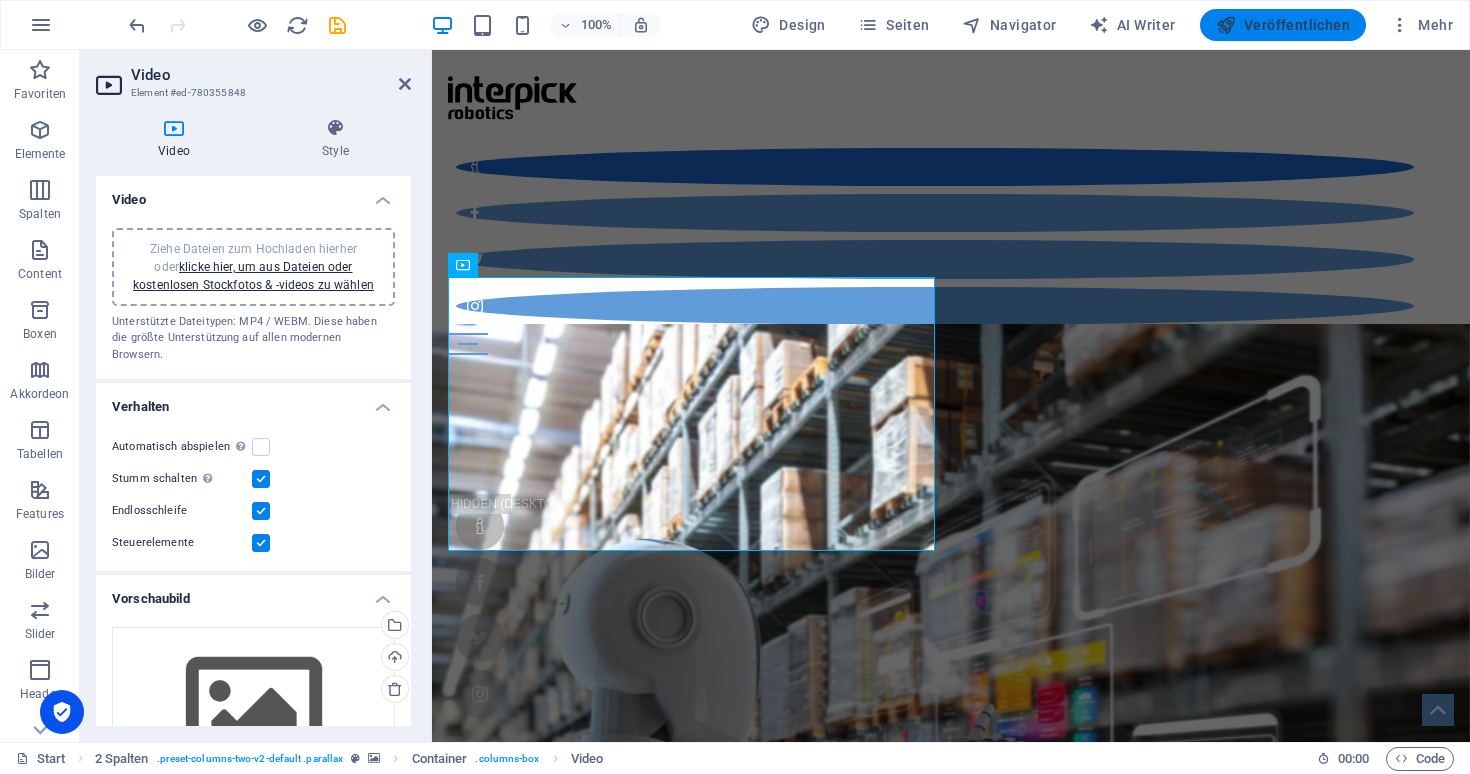 click on "Veröffentlichen" at bounding box center (1283, 25) 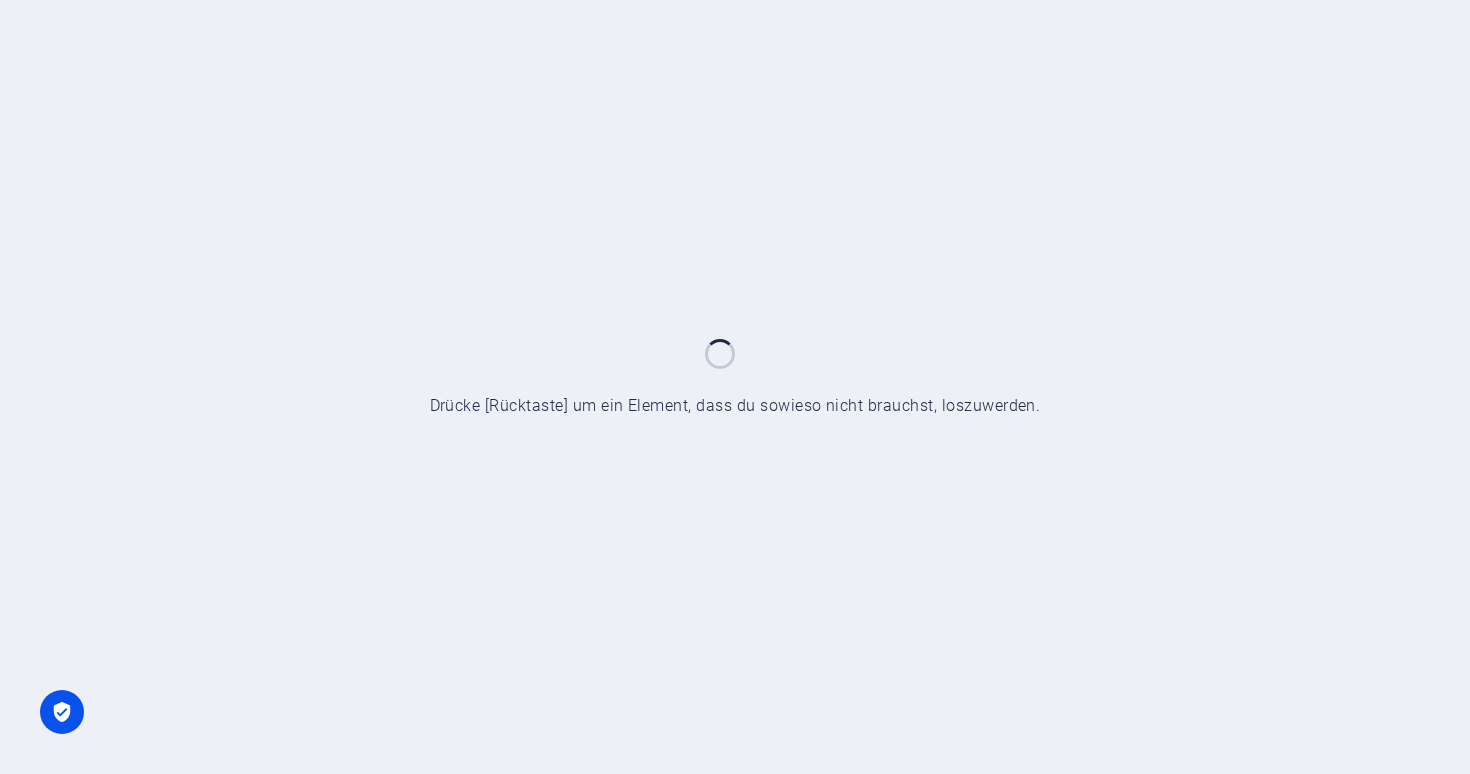 scroll, scrollTop: 0, scrollLeft: 0, axis: both 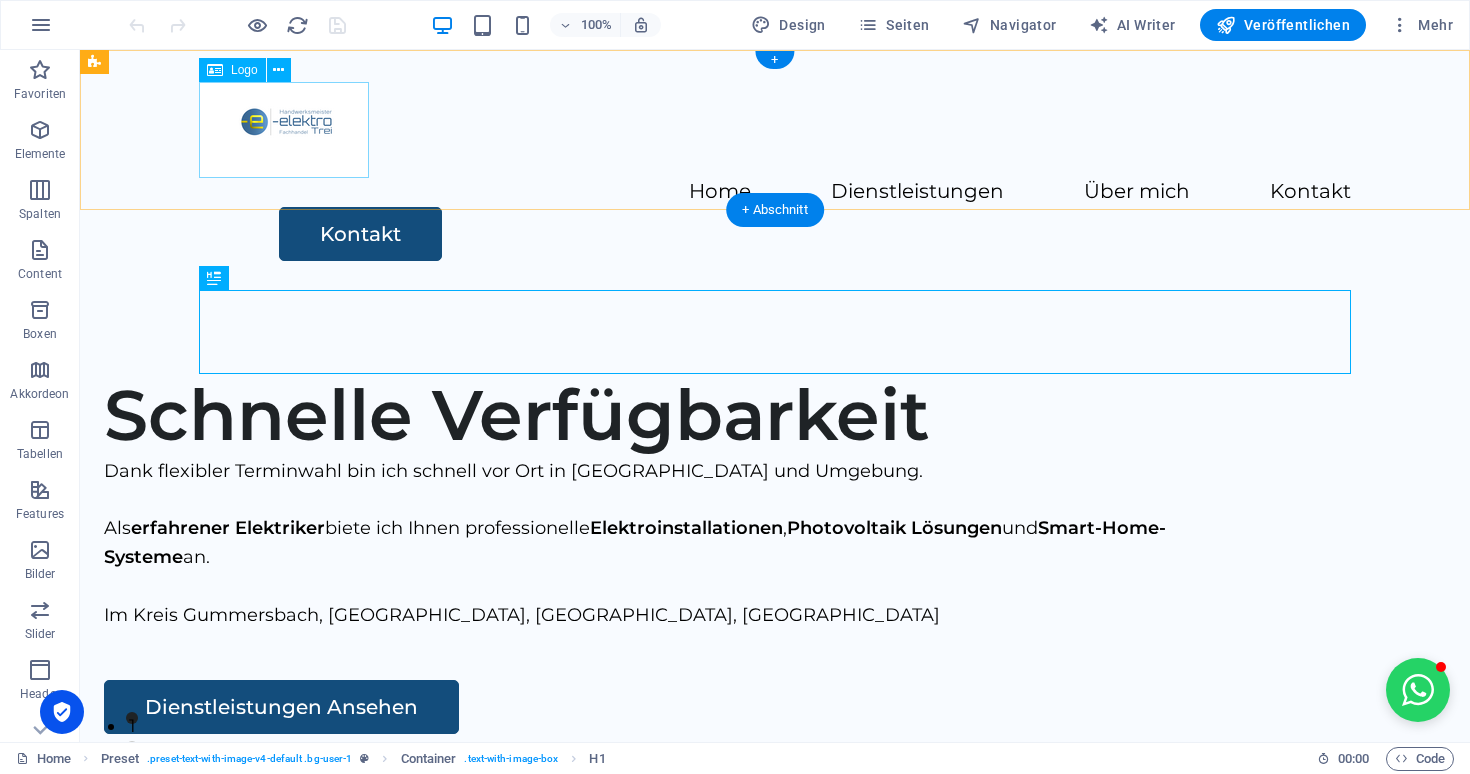 click at bounding box center [775, 130] 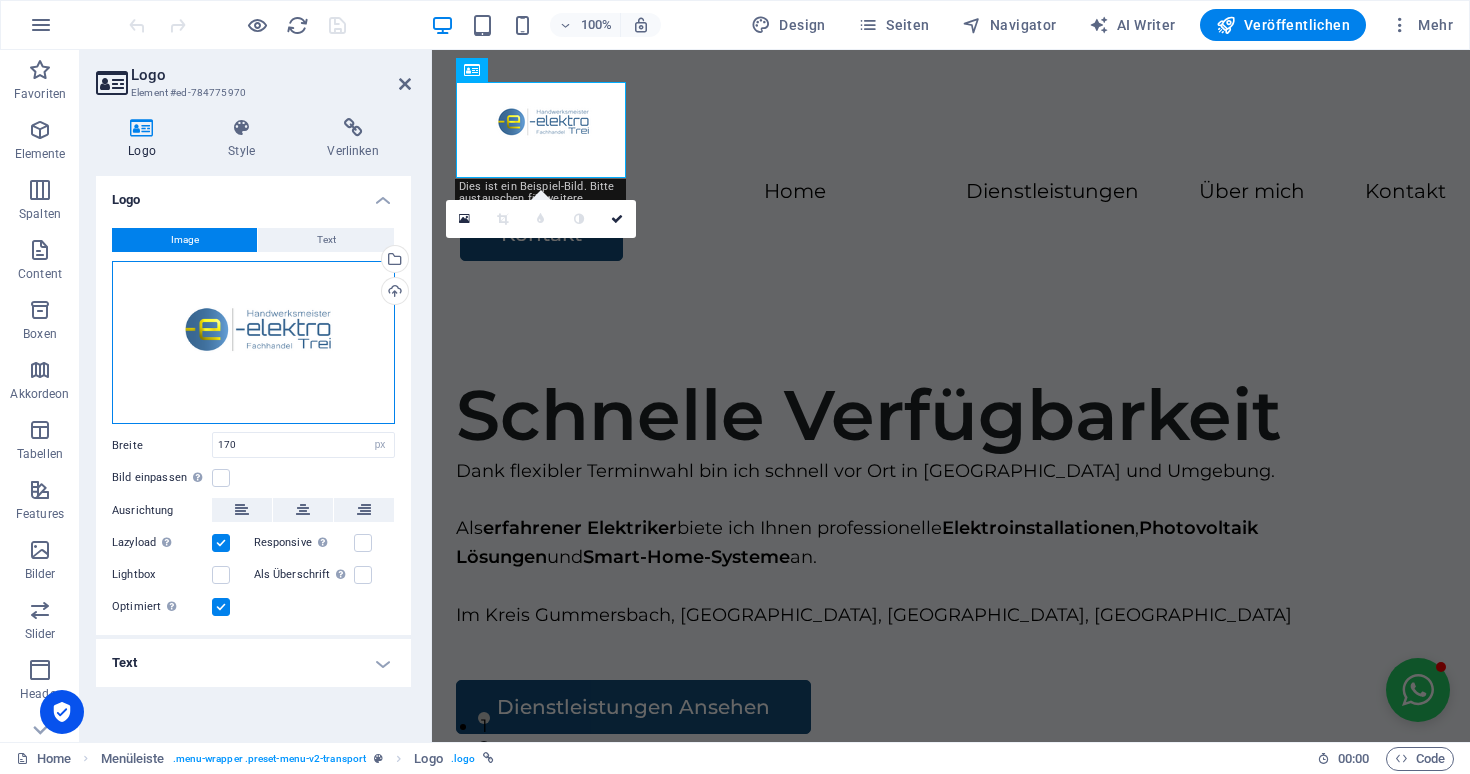 click on "Ziehe Dateien zum Hochladen hierher oder  klicke hier, um aus Dateien oder kostenlosen Stockfotos & -videos zu wählen" at bounding box center [253, 343] 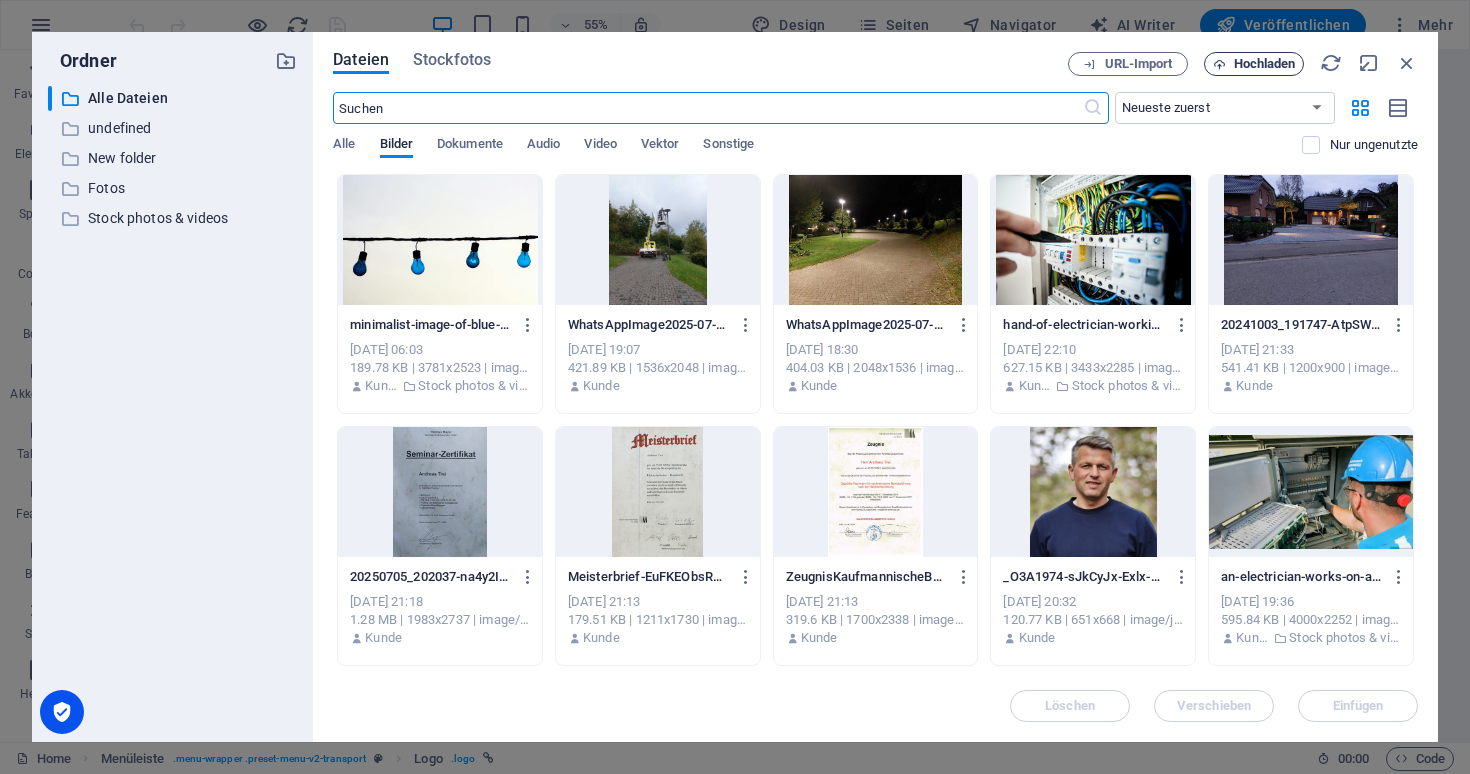 click on "Hochladen" at bounding box center [1265, 64] 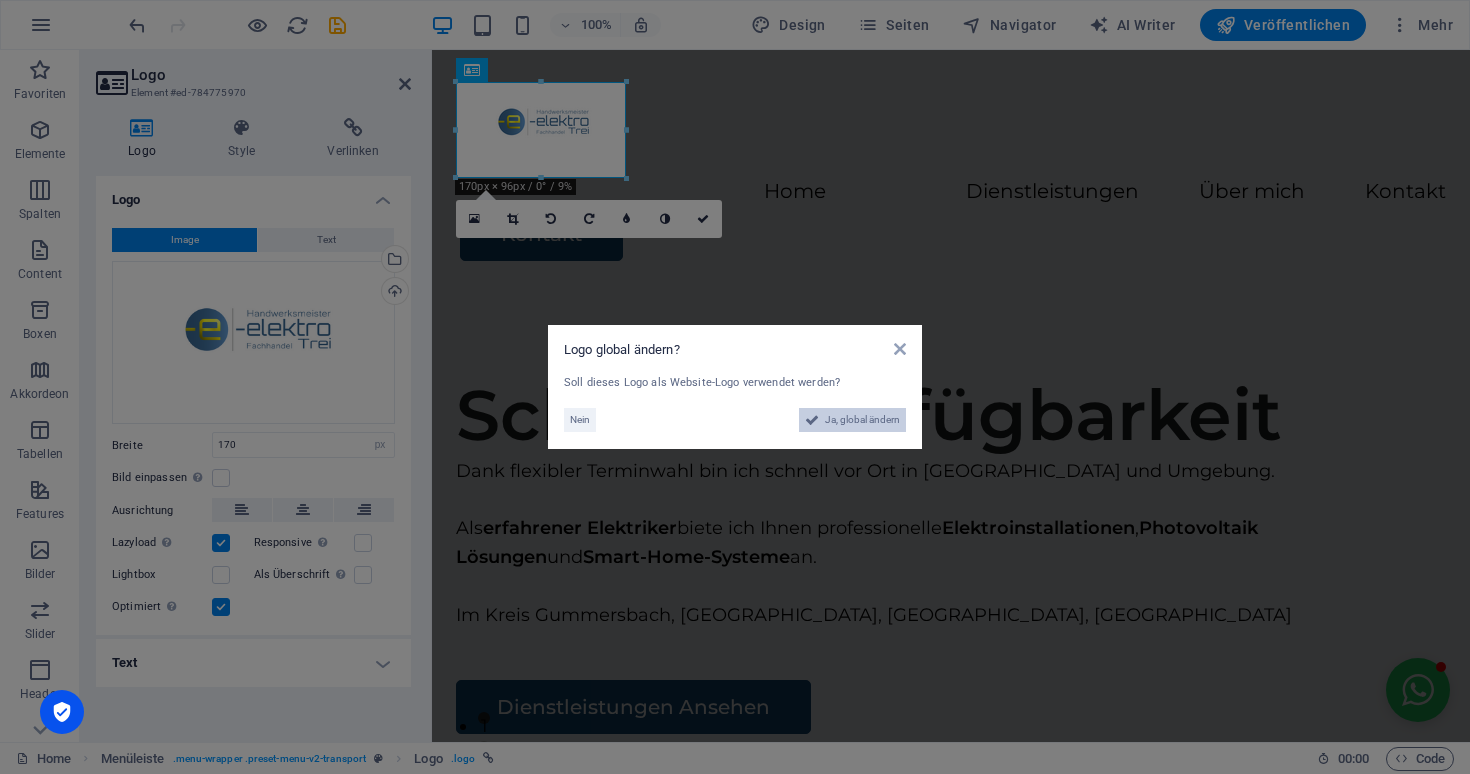 click on "Ja, global ändern" at bounding box center (852, 420) 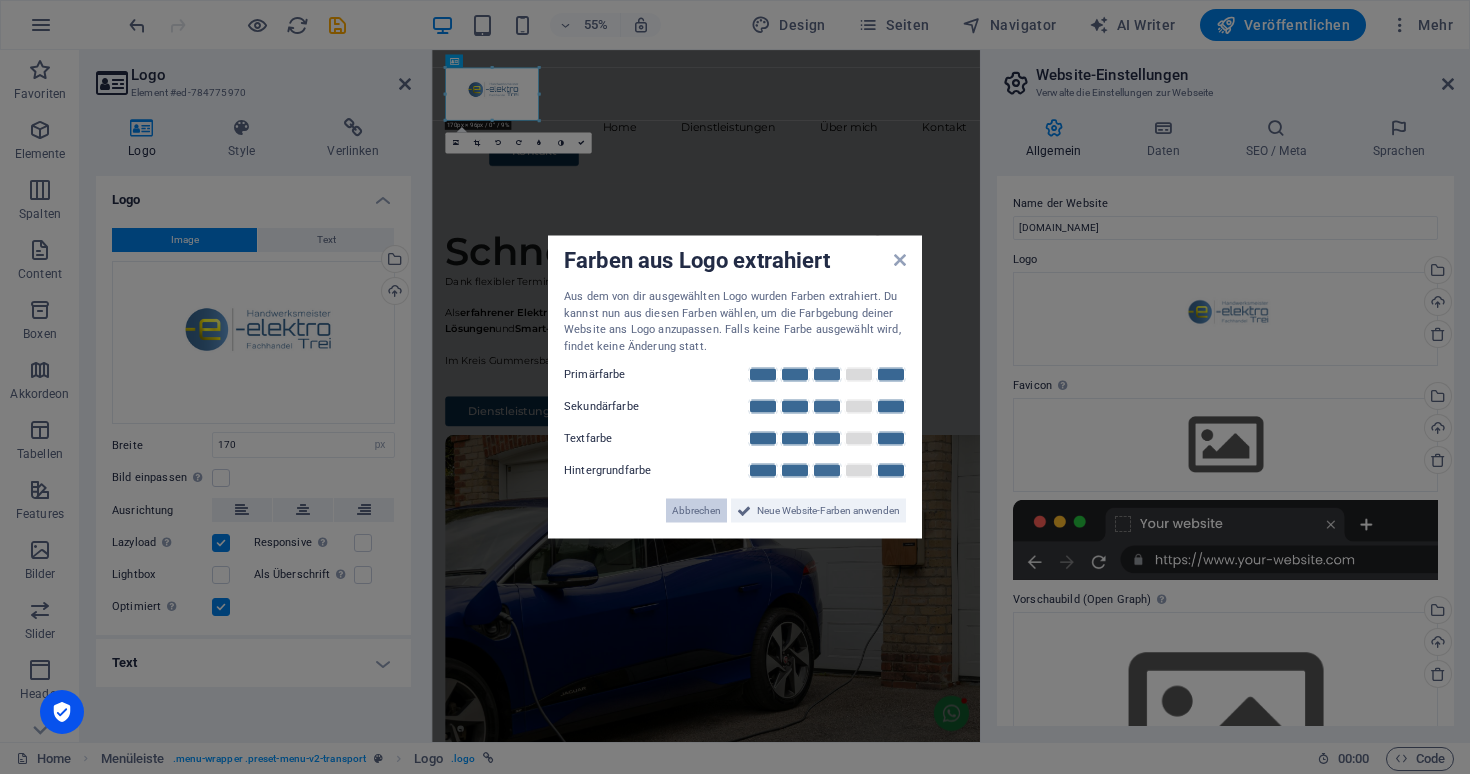 click on "Abbrechen" at bounding box center (696, 511) 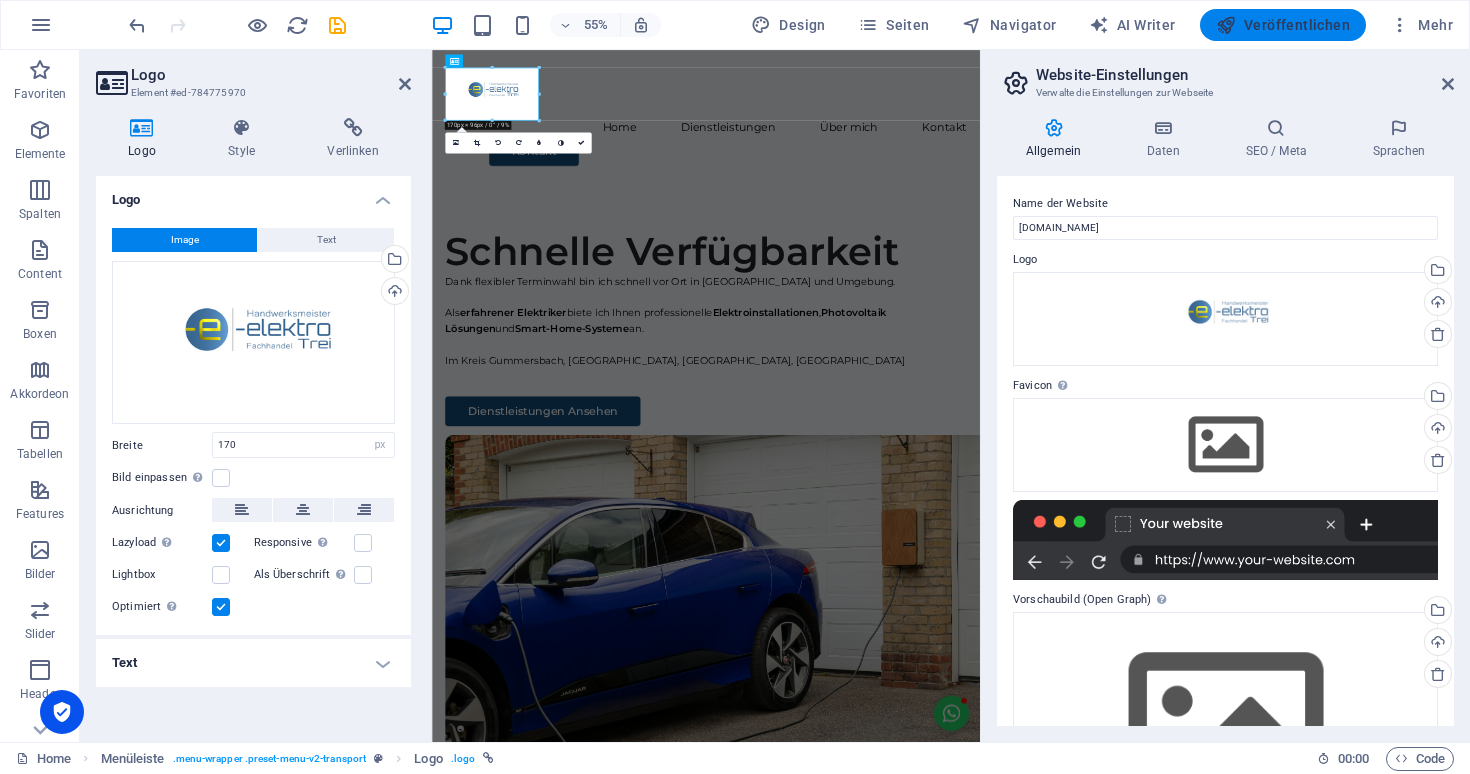 click on "Veröffentlichen" at bounding box center [1283, 25] 